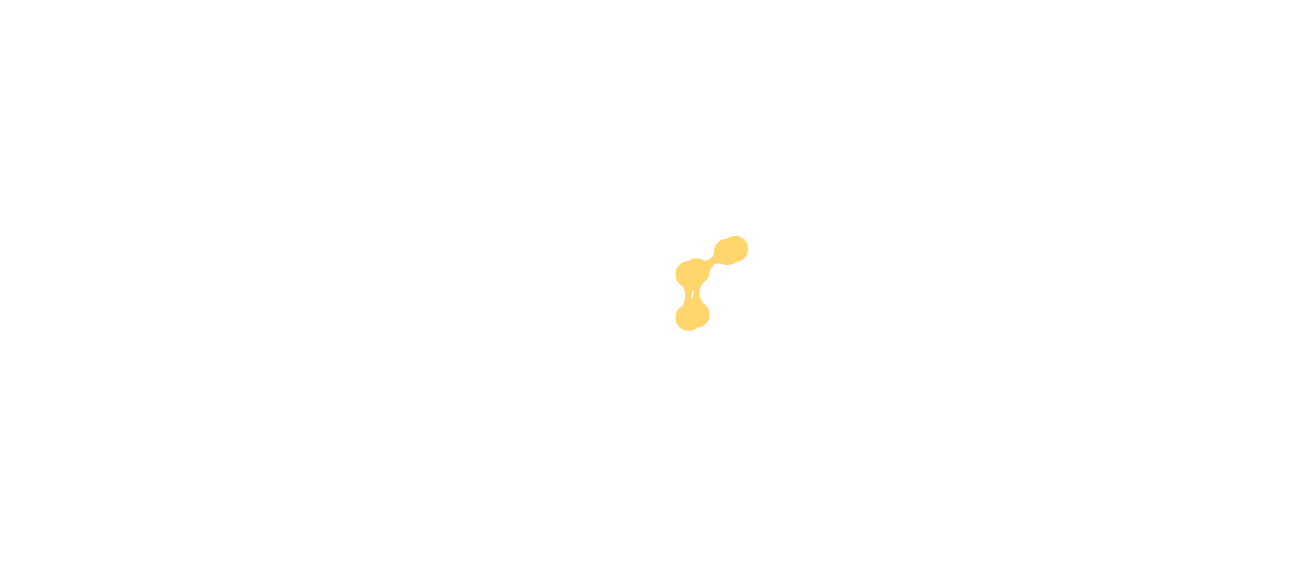 scroll, scrollTop: 0, scrollLeft: 0, axis: both 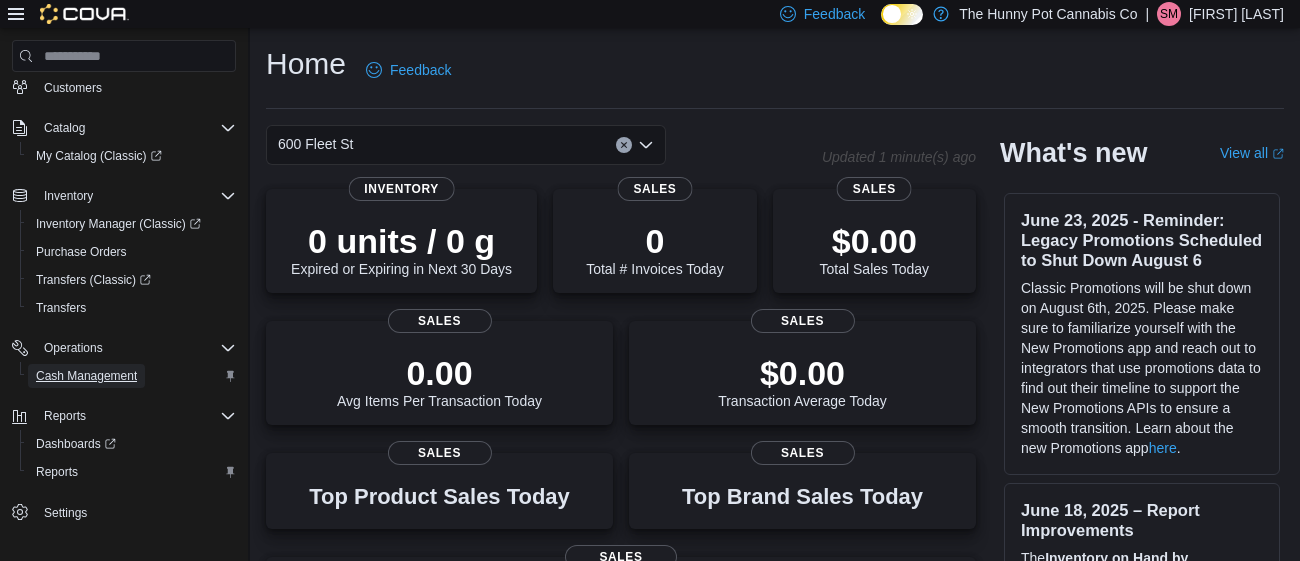 click on "Cash Management" at bounding box center (86, 376) 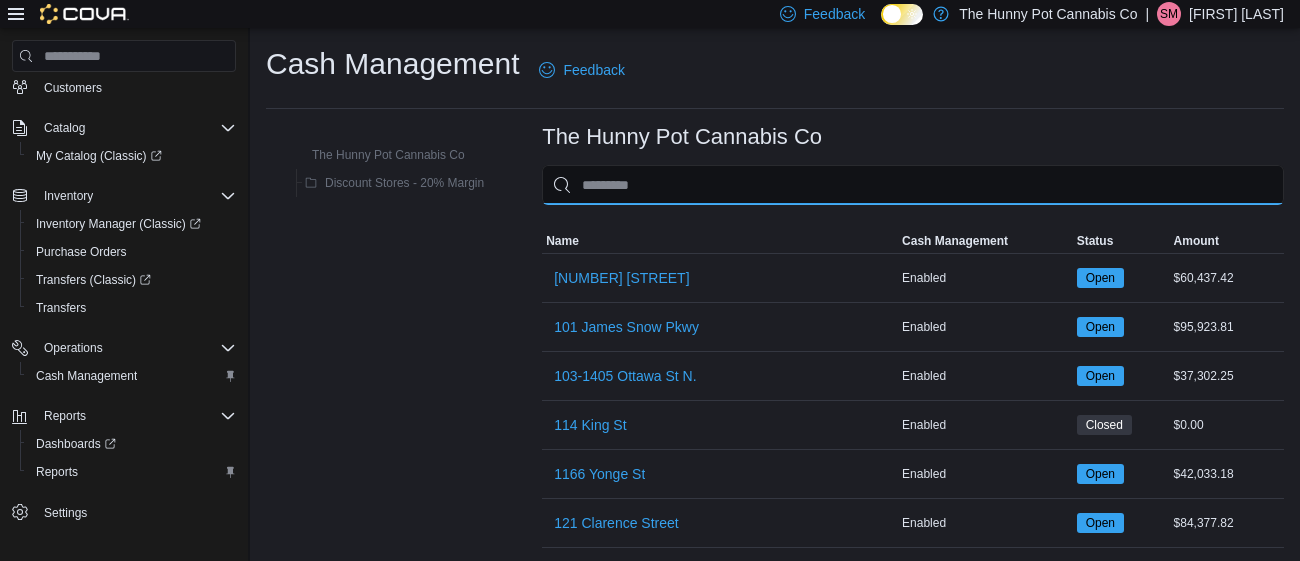 click at bounding box center (913, 185) 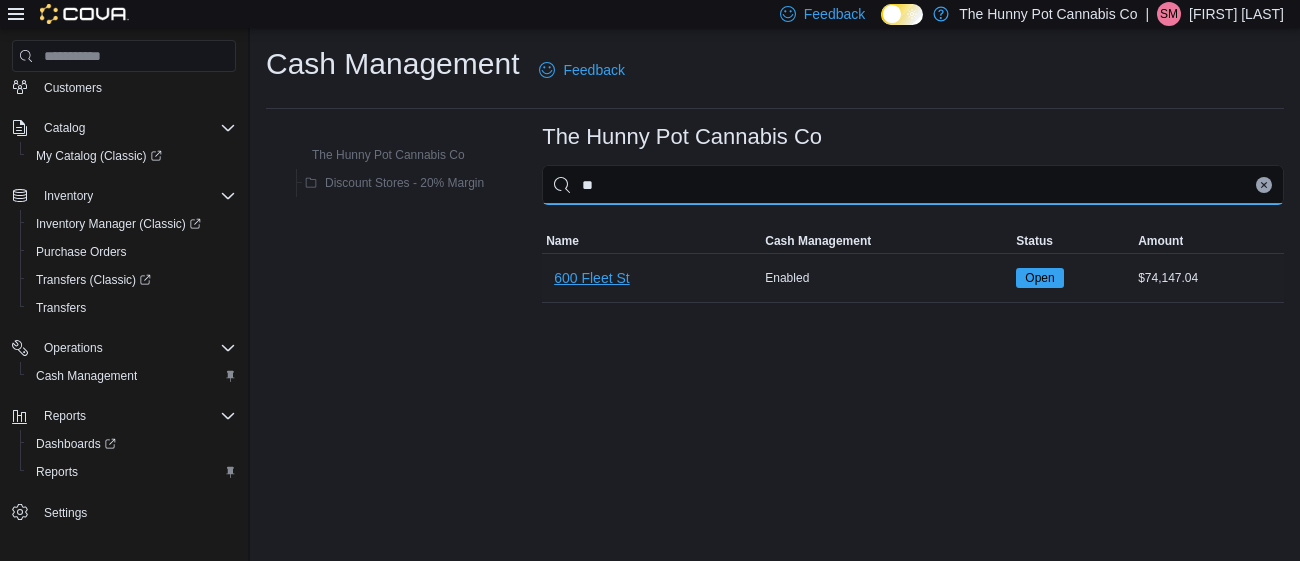 type on "**" 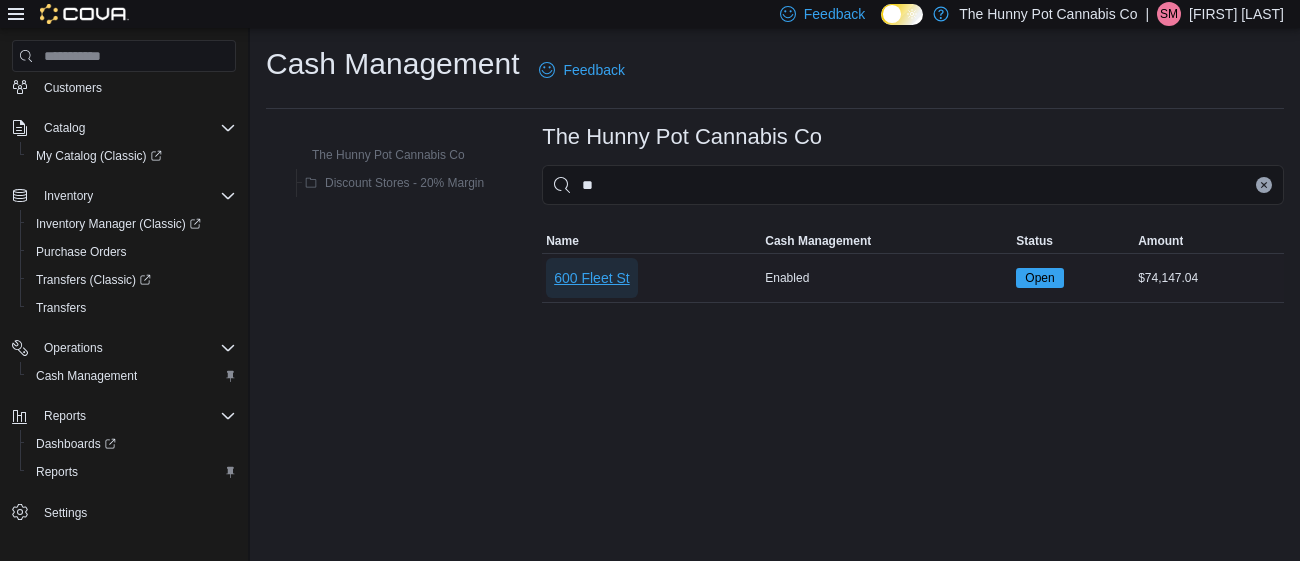 click on "600 Fleet St" at bounding box center (592, 278) 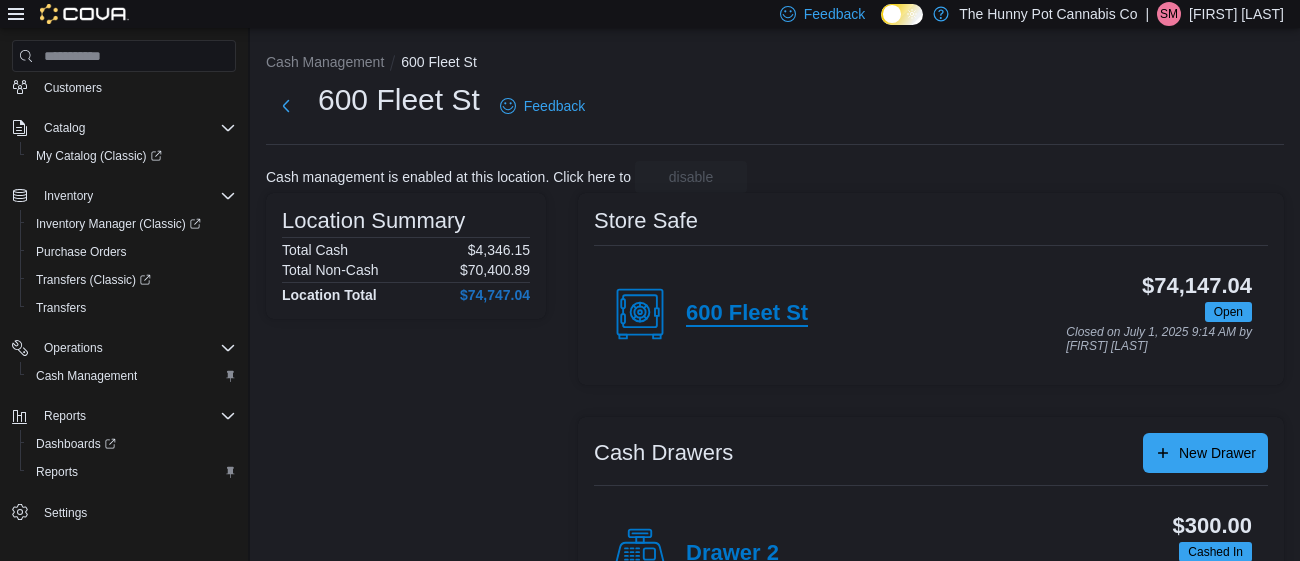 click on "600 Fleet St" at bounding box center (747, 314) 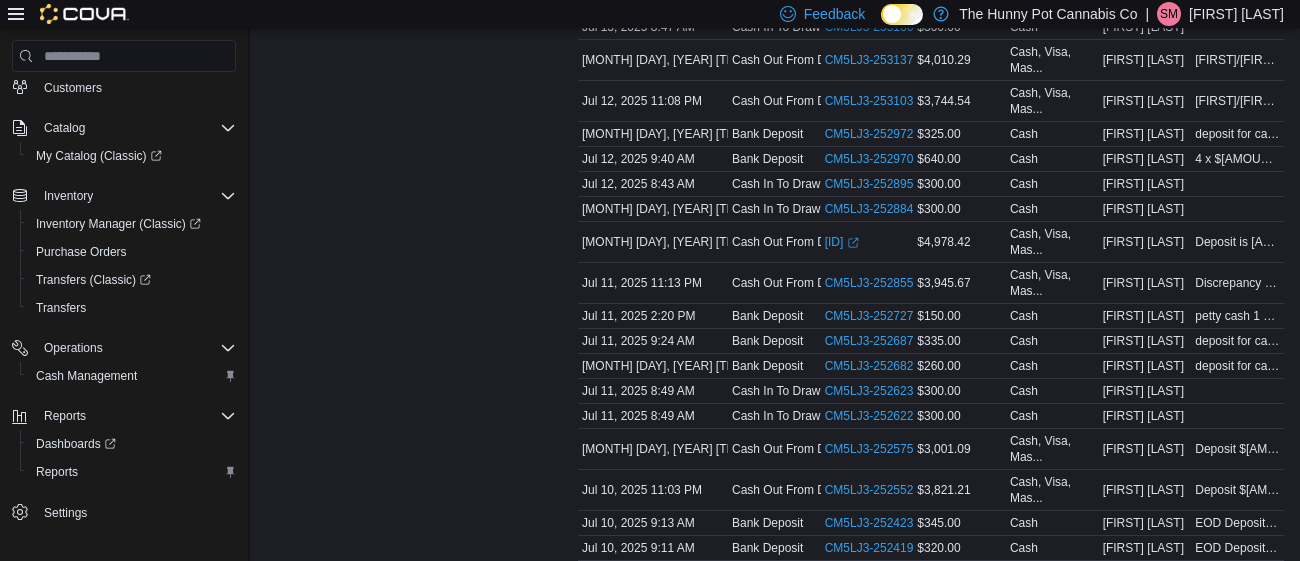 scroll, scrollTop: 0, scrollLeft: 0, axis: both 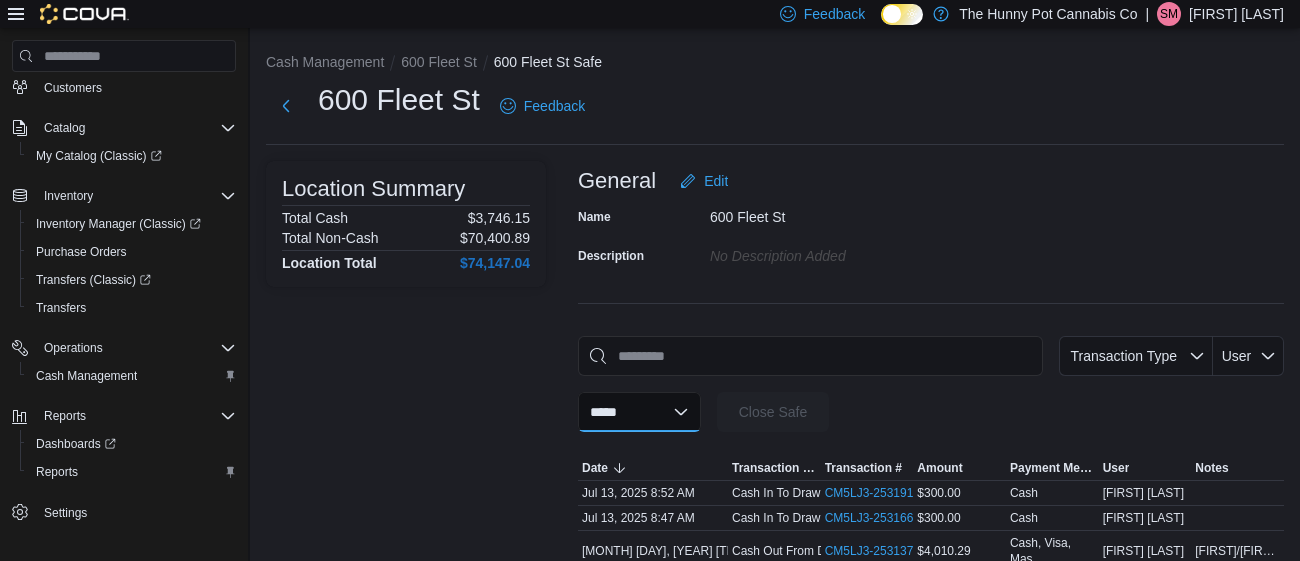 click on "**********" at bounding box center [639, 412] 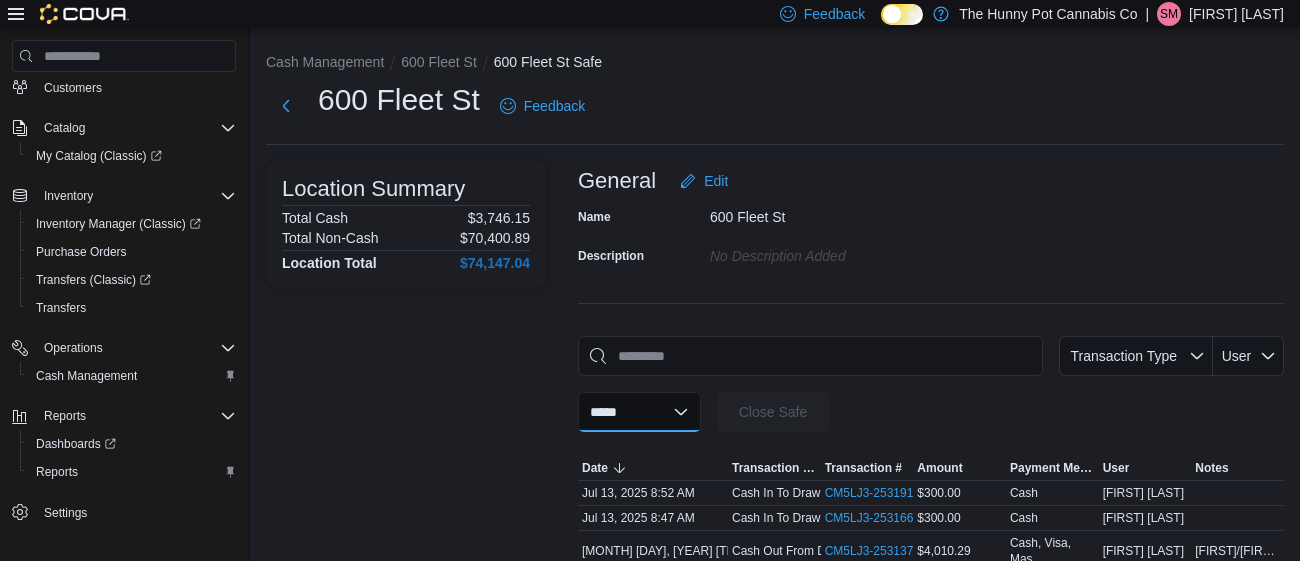 select on "**********" 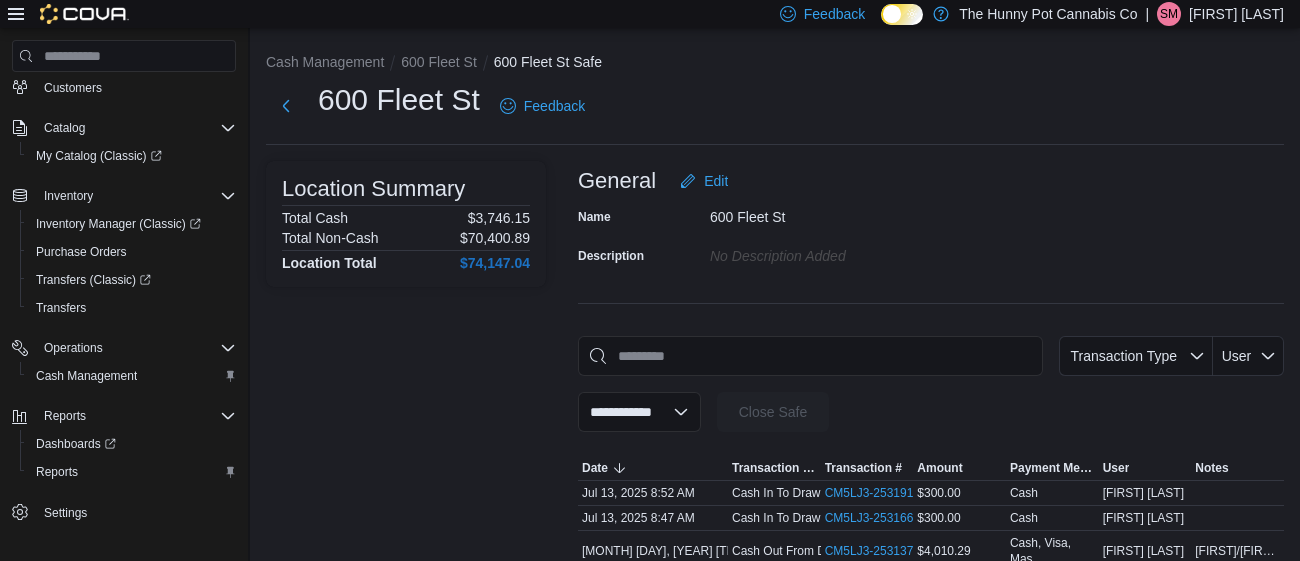 click on "**********" at bounding box center (639, 412) 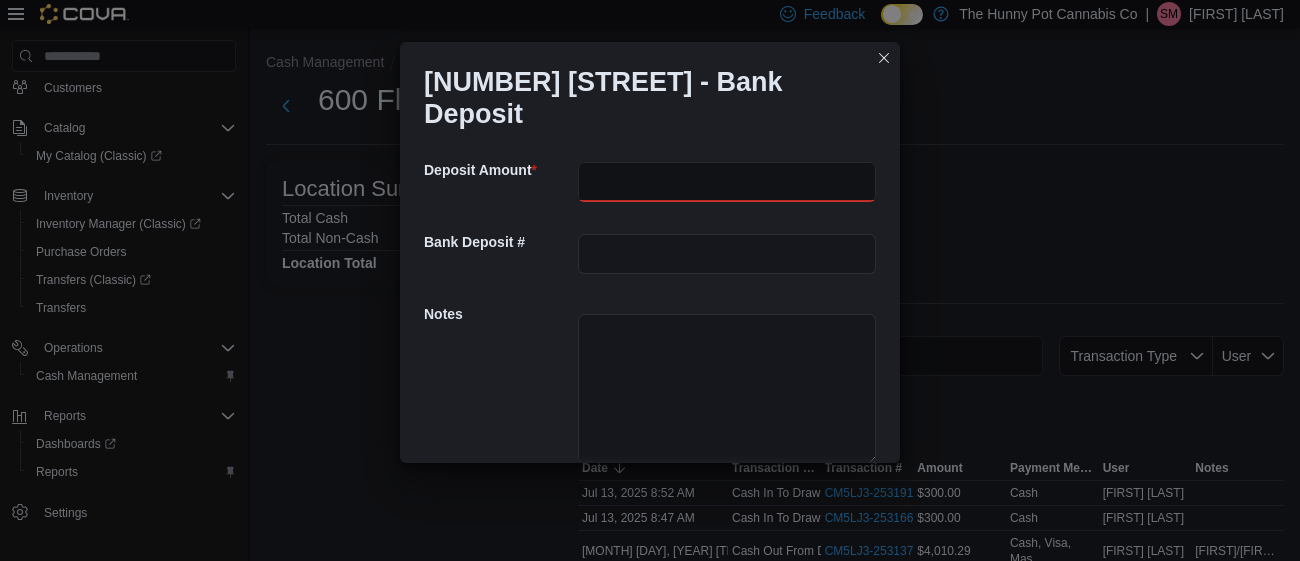 click at bounding box center (727, 182) 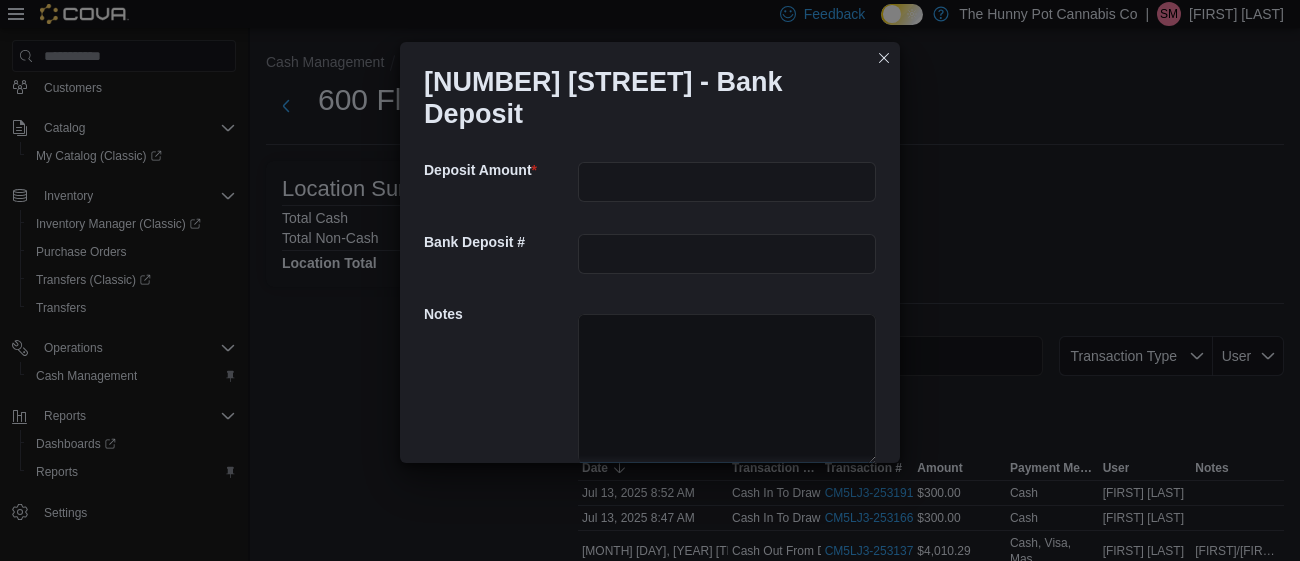 click at bounding box center (727, 389) 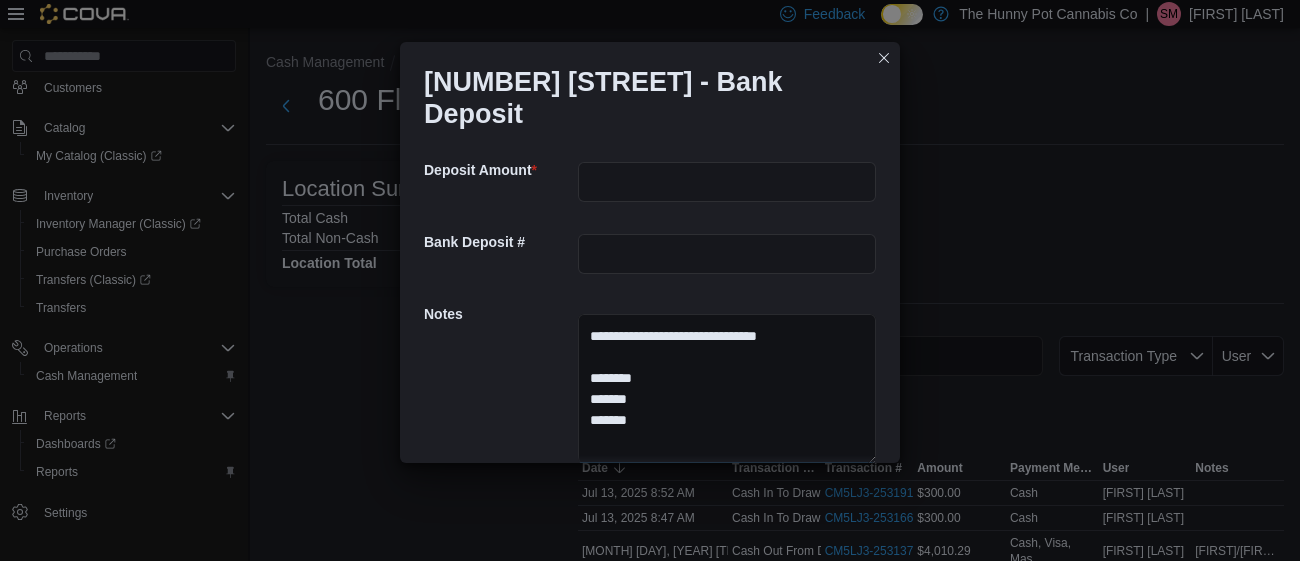scroll, scrollTop: 52, scrollLeft: 0, axis: vertical 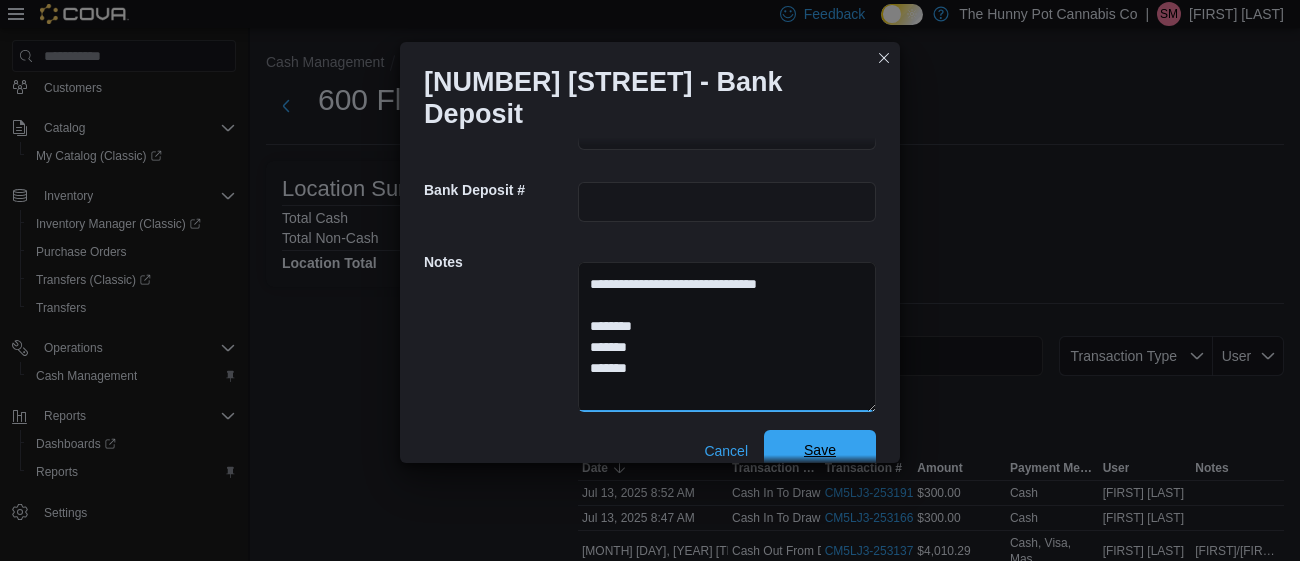 type on "**********" 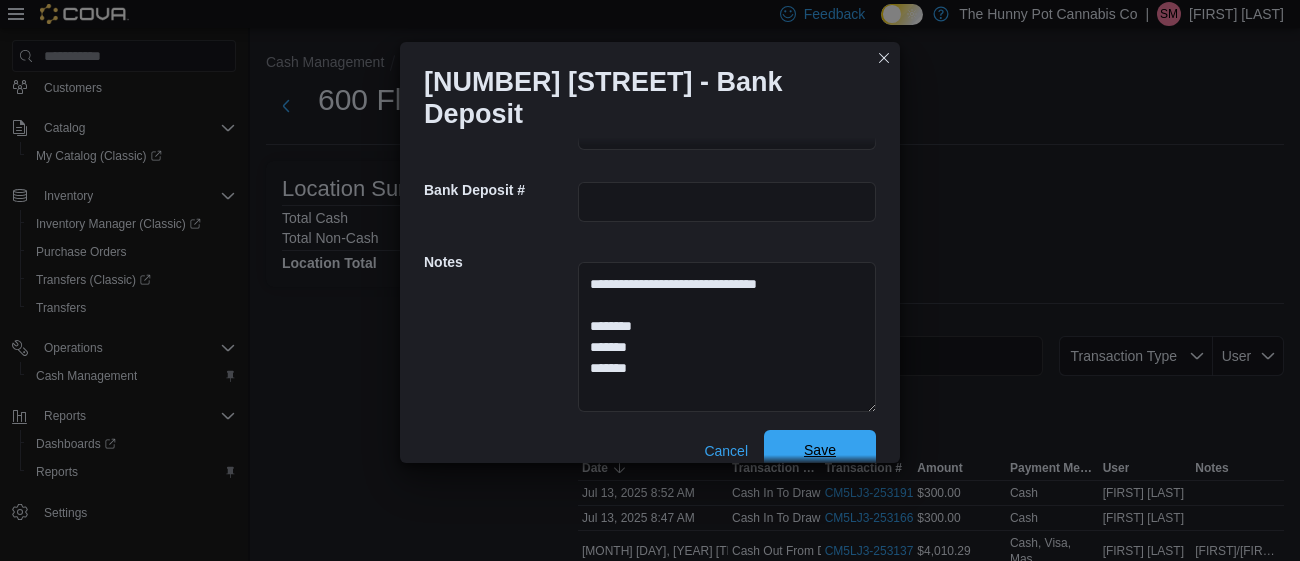 click on "Save" at bounding box center [820, 450] 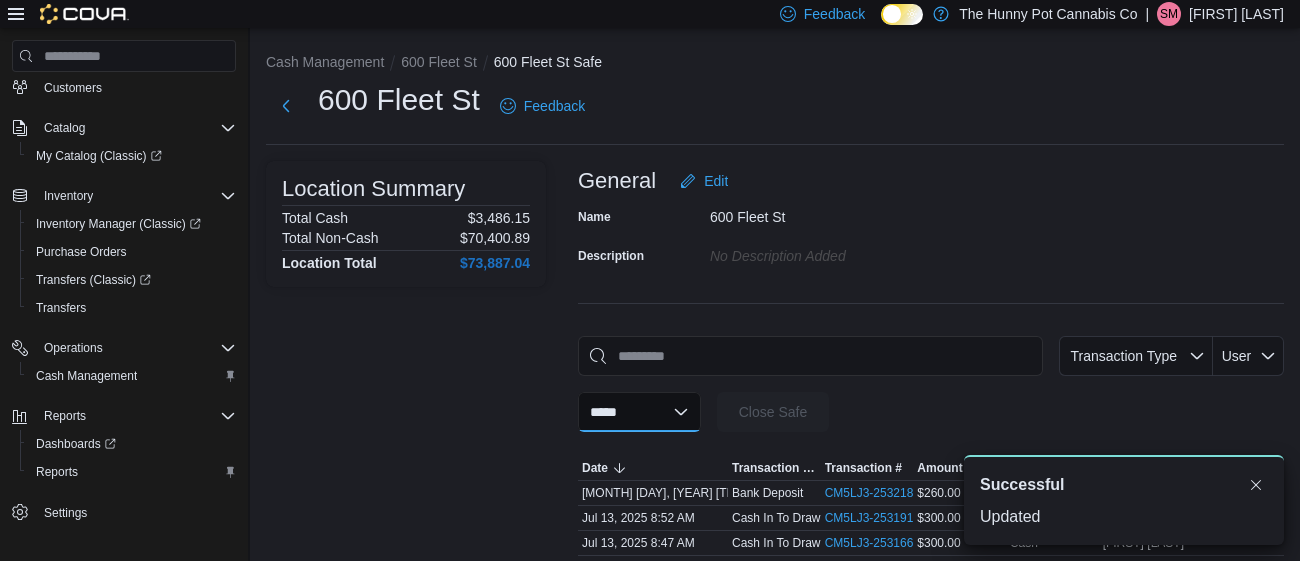 scroll, scrollTop: 0, scrollLeft: 0, axis: both 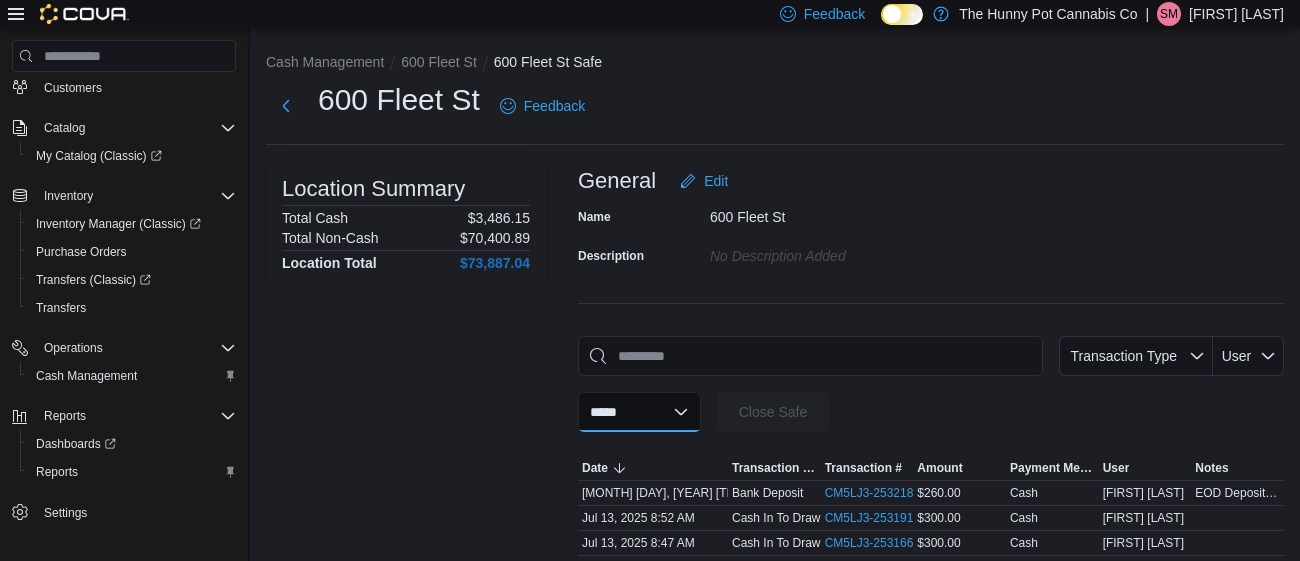 click on "**********" at bounding box center [639, 412] 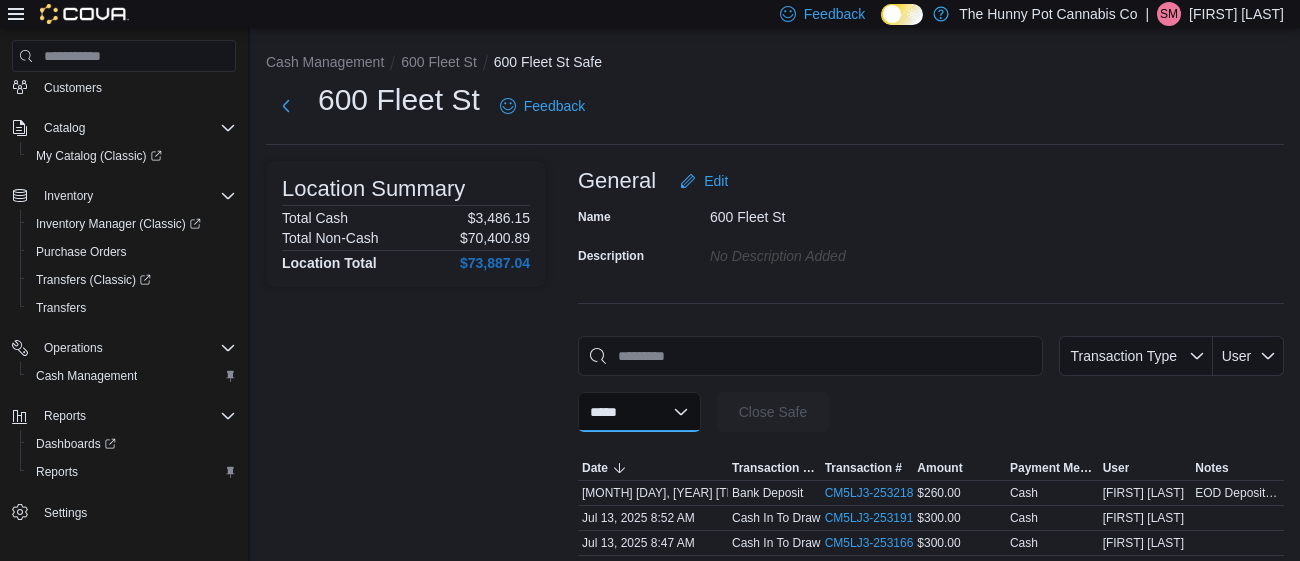 select on "**********" 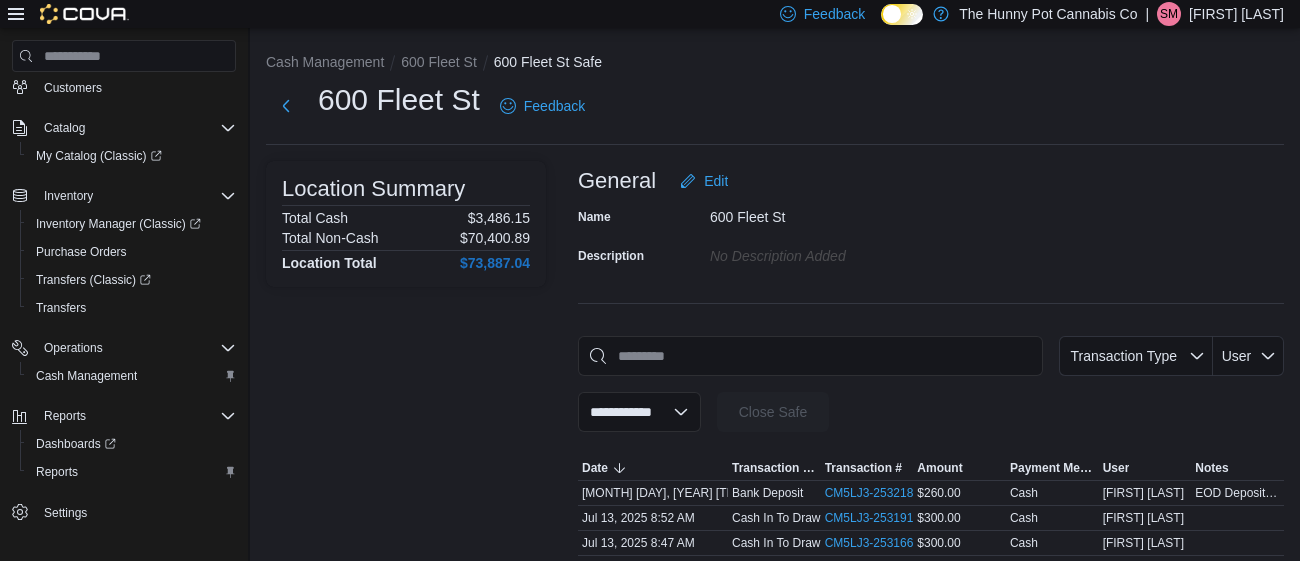 click on "**********" at bounding box center [639, 412] 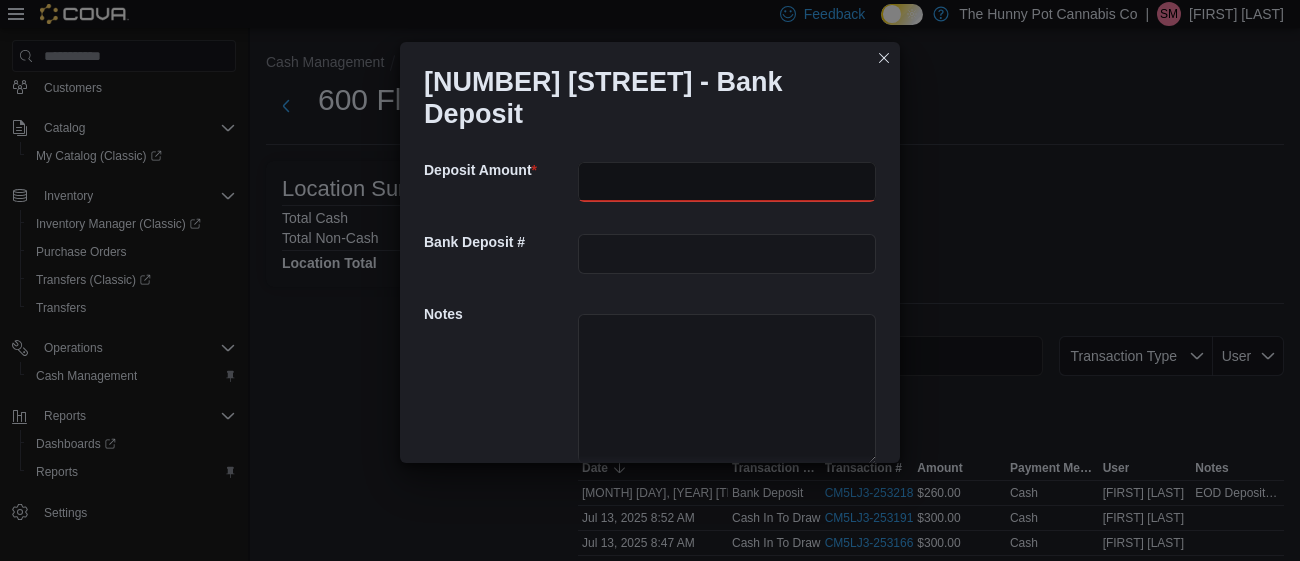 click at bounding box center (727, 182) 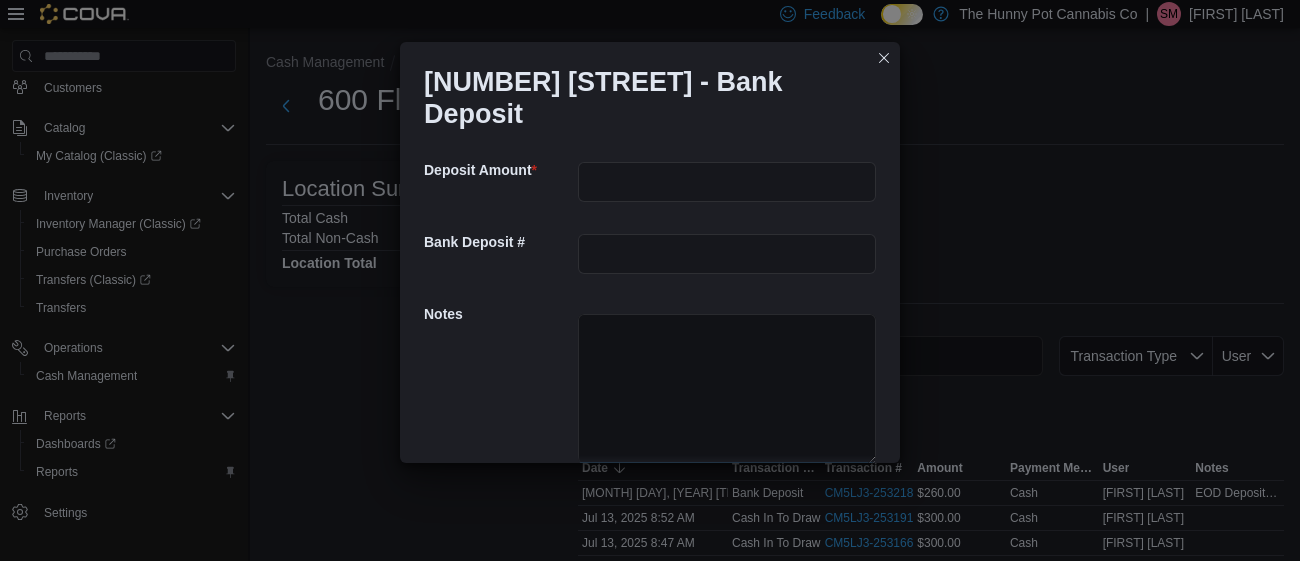click at bounding box center [727, 389] 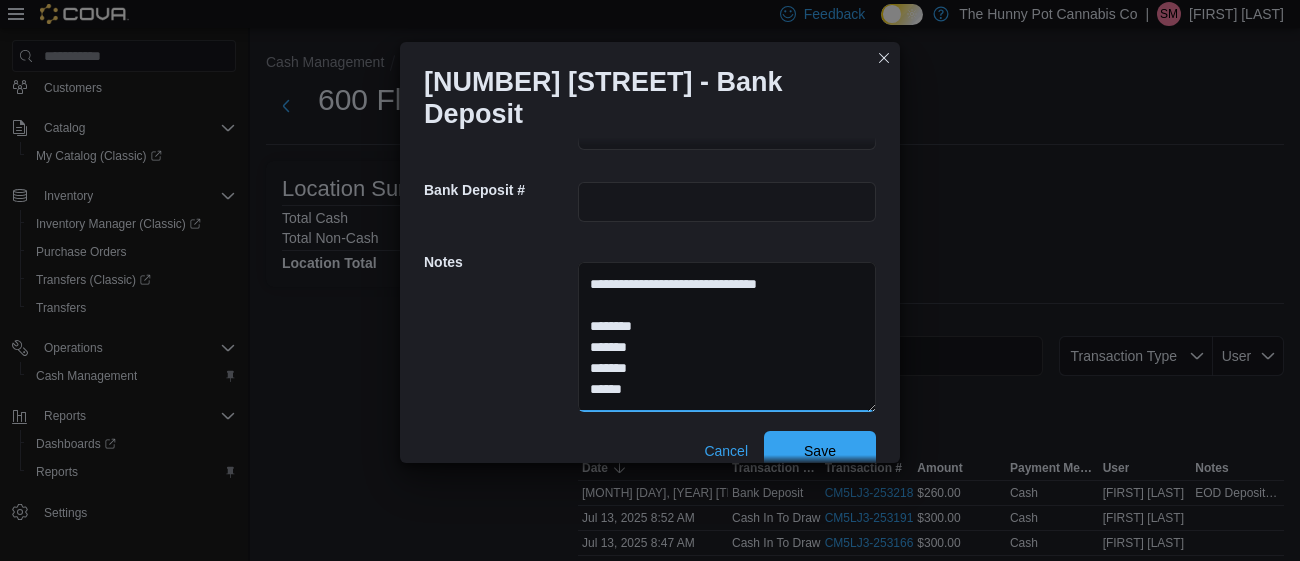 scroll, scrollTop: 0, scrollLeft: 0, axis: both 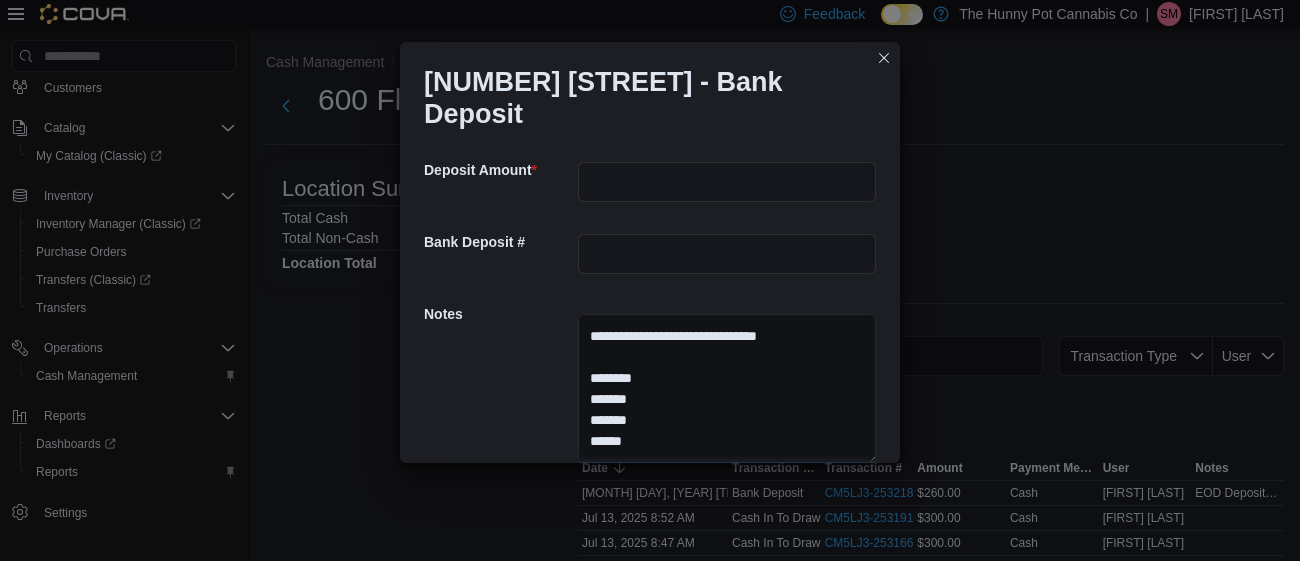 type on "**********" 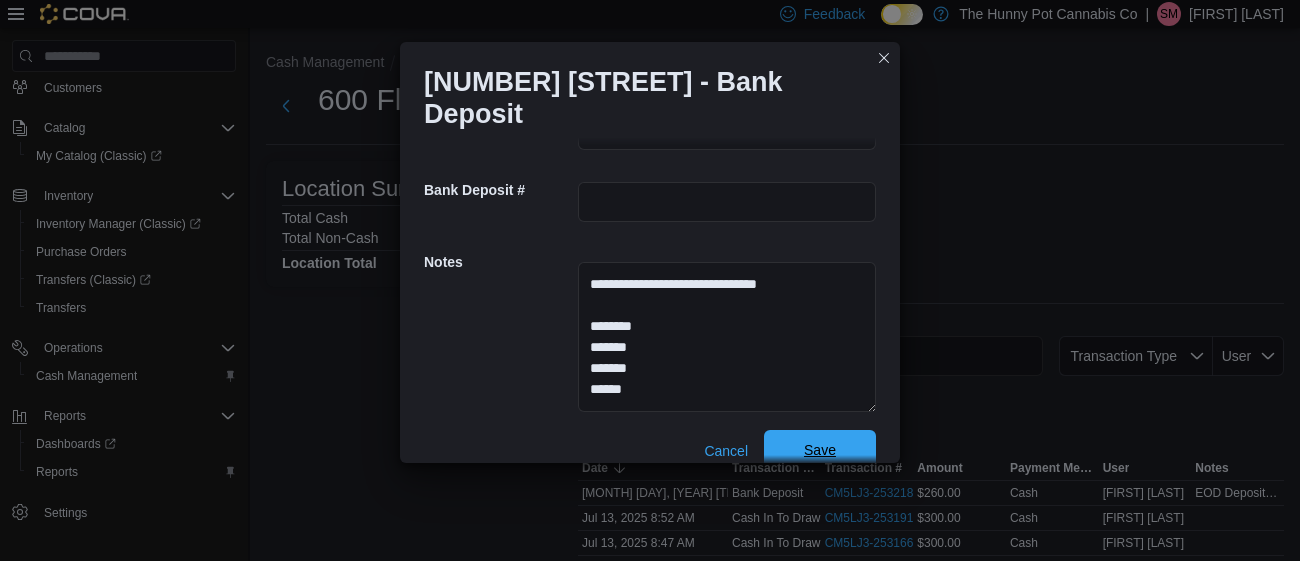click on "Save" at bounding box center [820, 450] 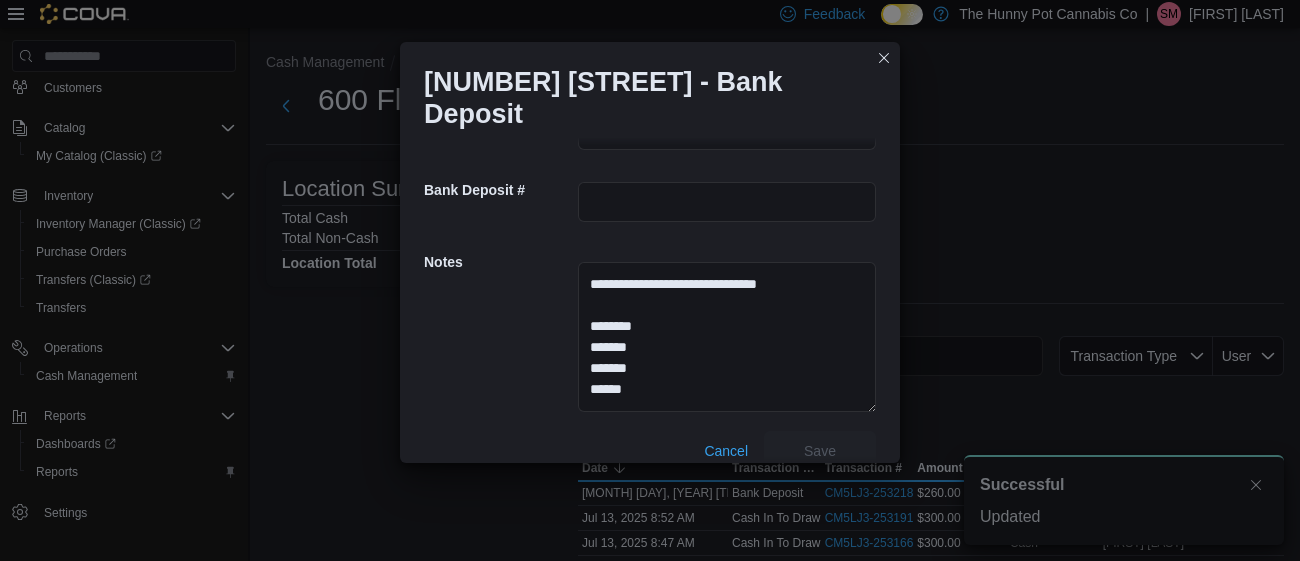scroll, scrollTop: 0, scrollLeft: 0, axis: both 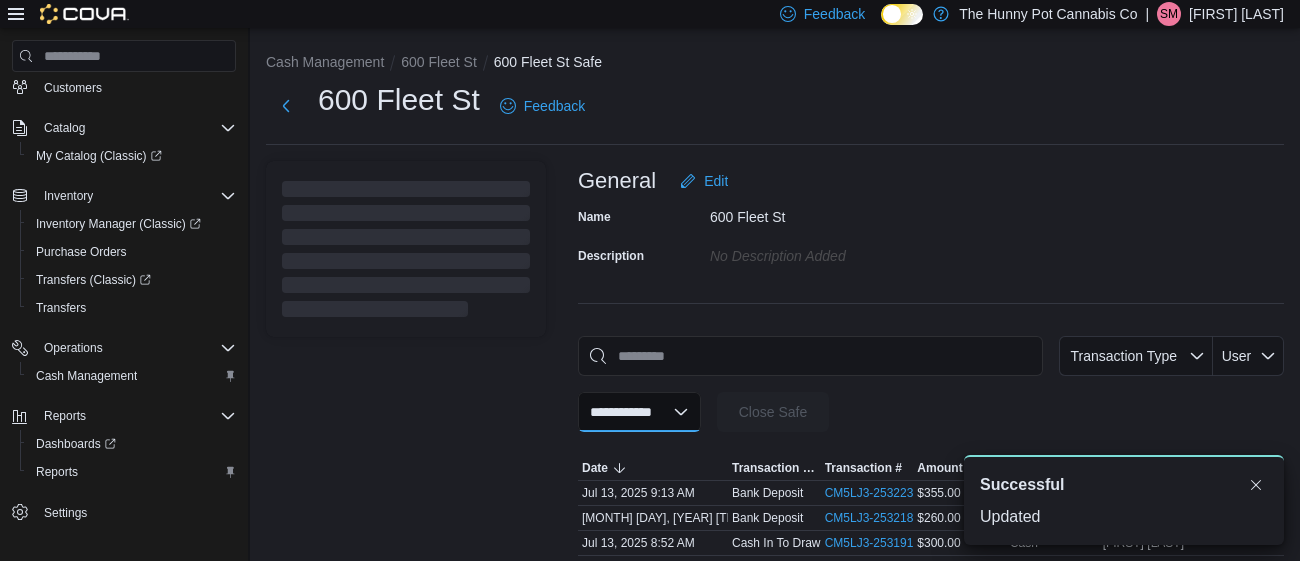select 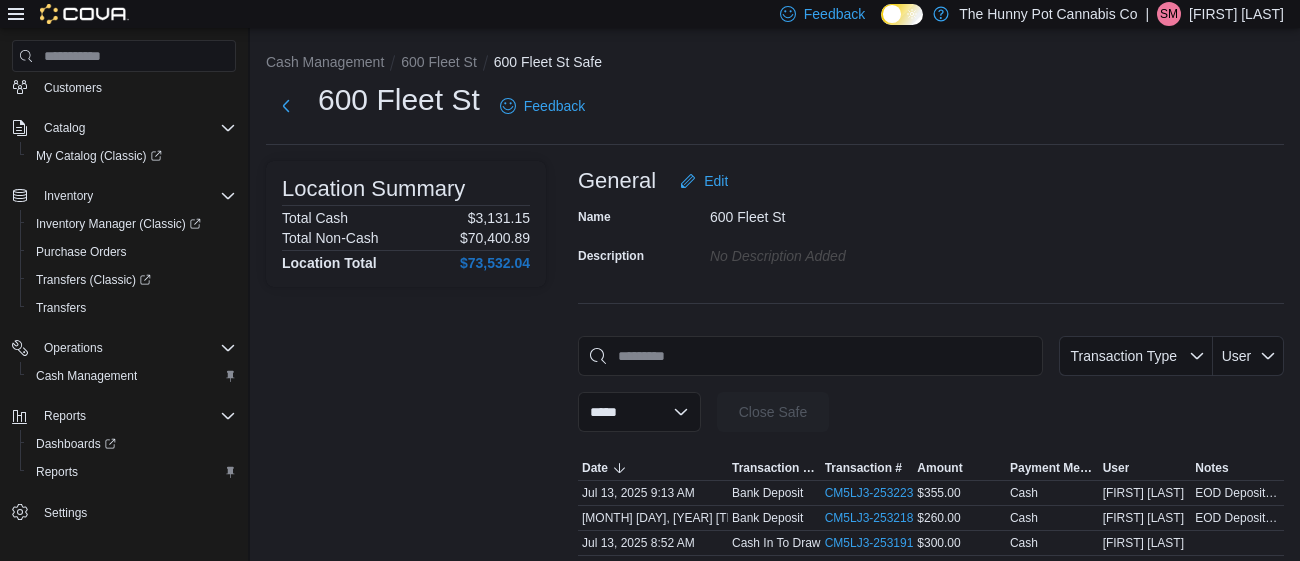 click on "No Description added" at bounding box center (844, 255) 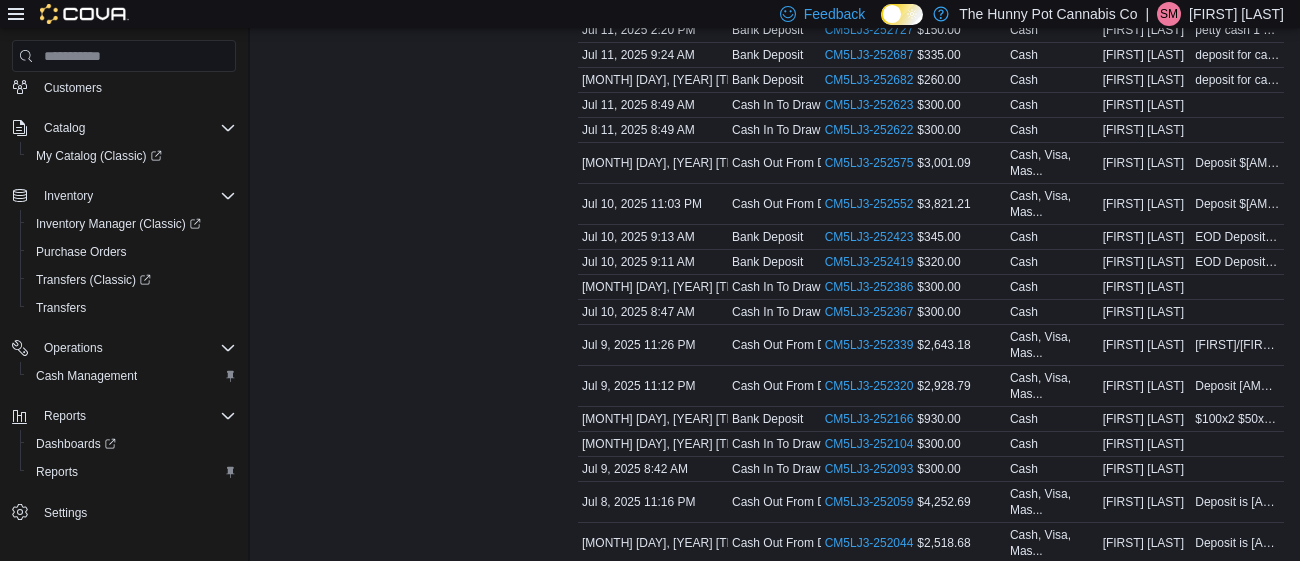 scroll, scrollTop: 0, scrollLeft: 0, axis: both 